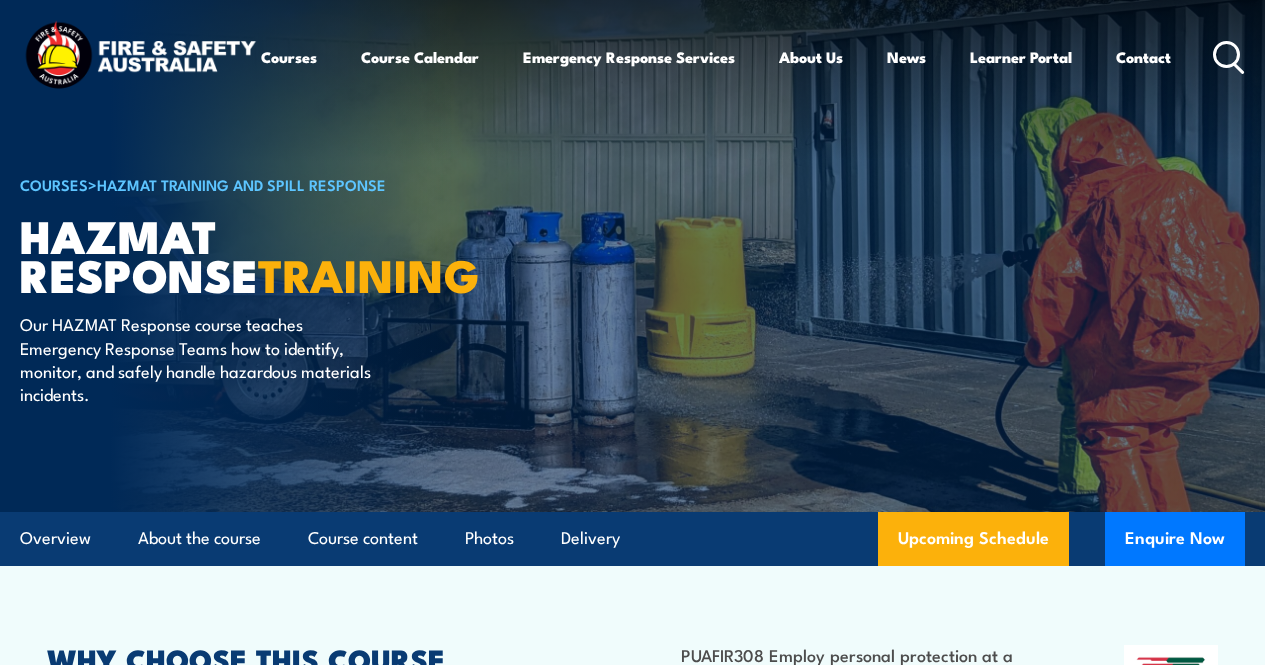 scroll, scrollTop: 0, scrollLeft: 0, axis: both 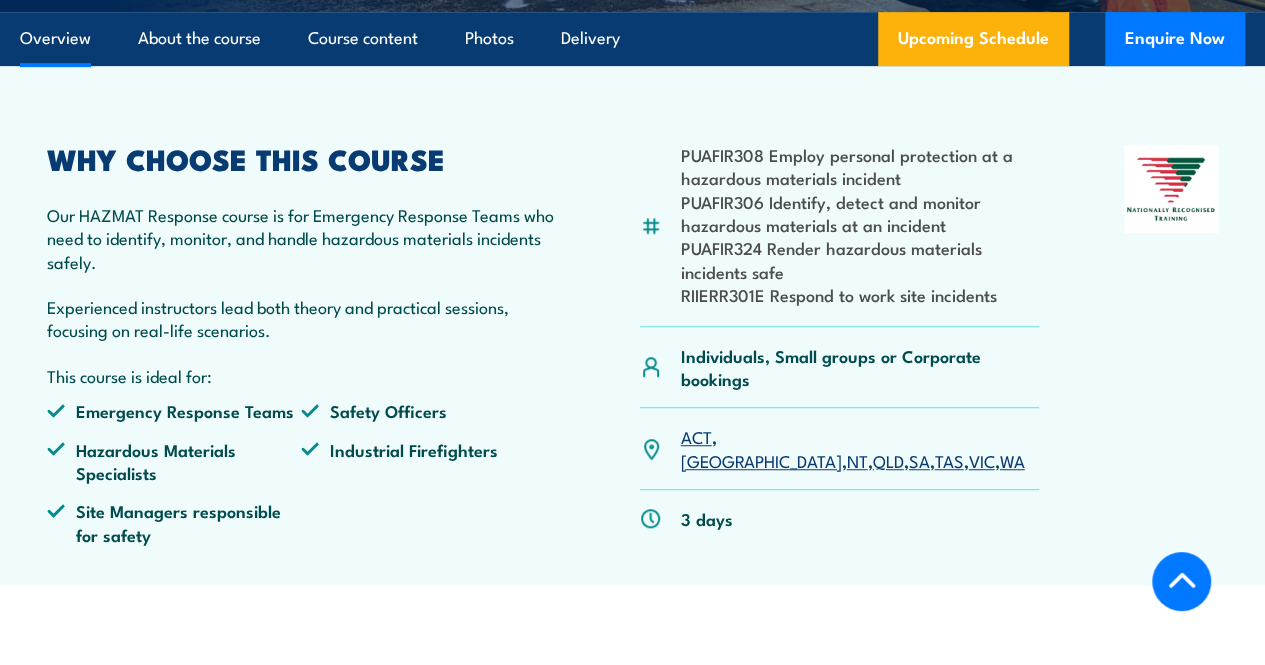 click on "VIC" at bounding box center [982, 460] 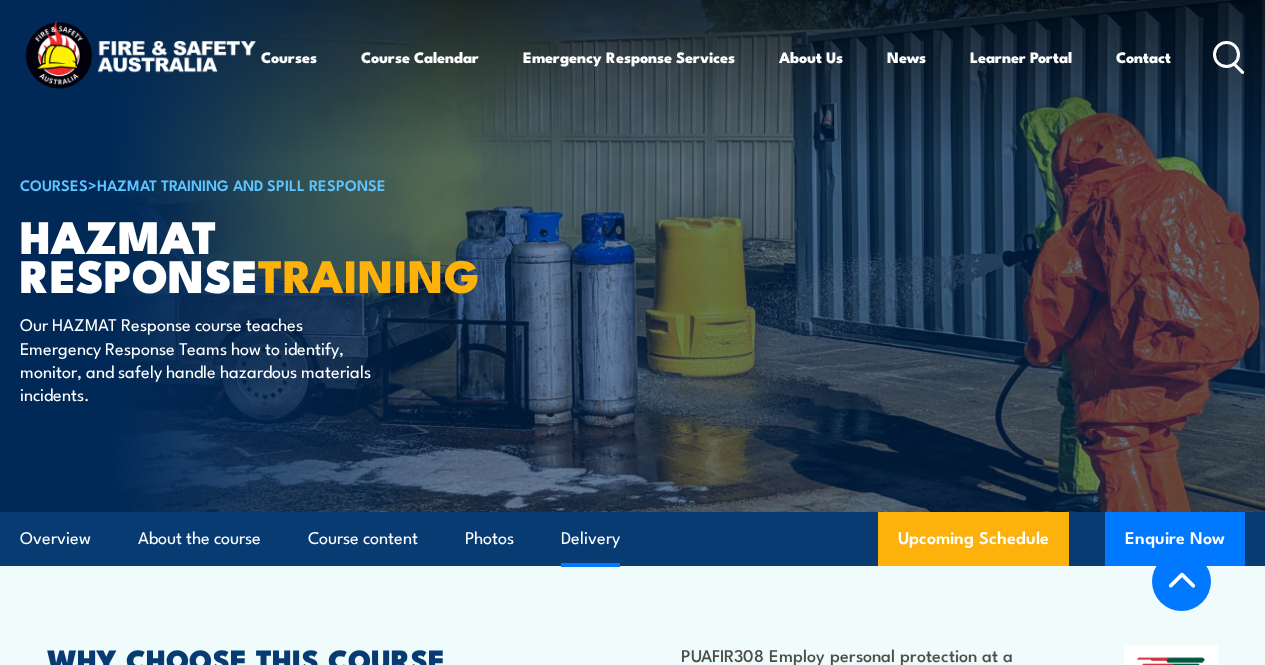 scroll, scrollTop: 2970, scrollLeft: 0, axis: vertical 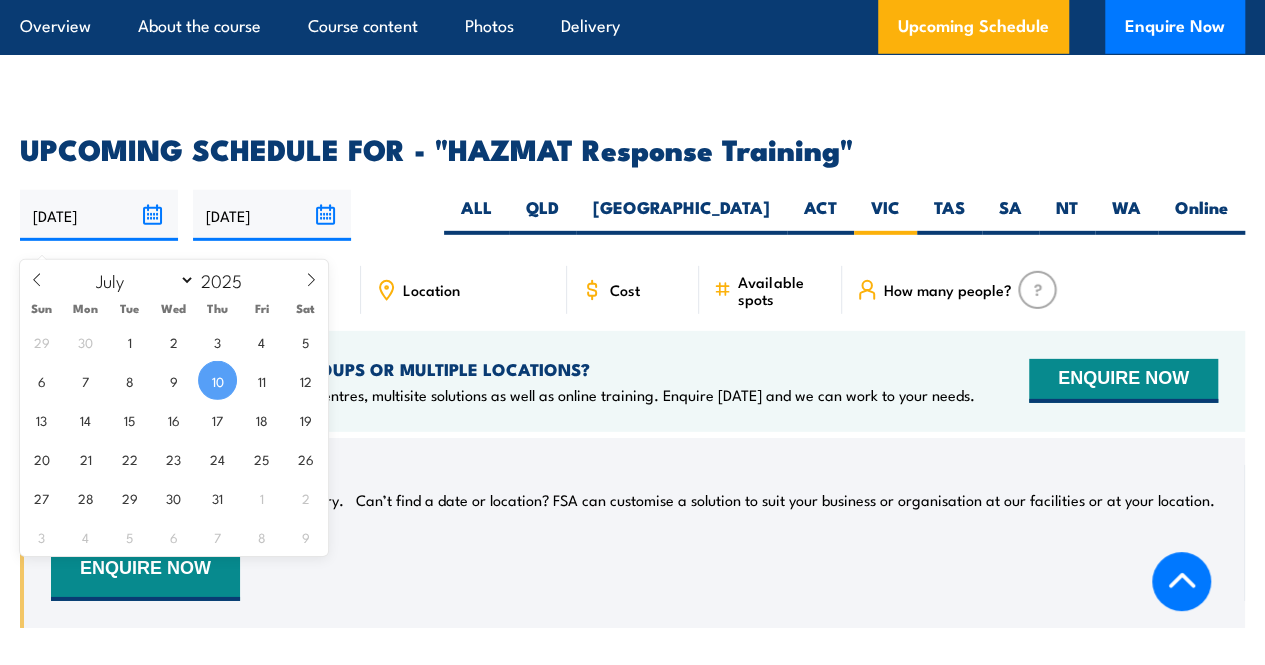 click on "[DATE]" at bounding box center (99, 215) 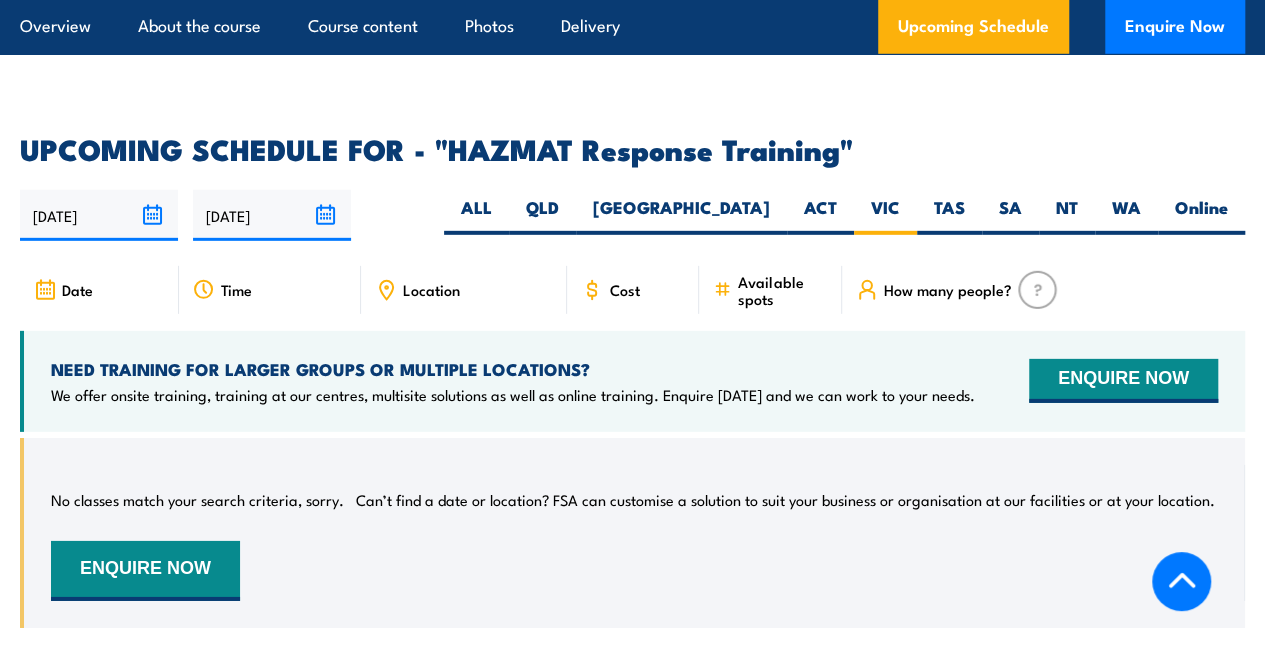click on "10/07/2025
06/01/2026" at bounding box center (632, 215) 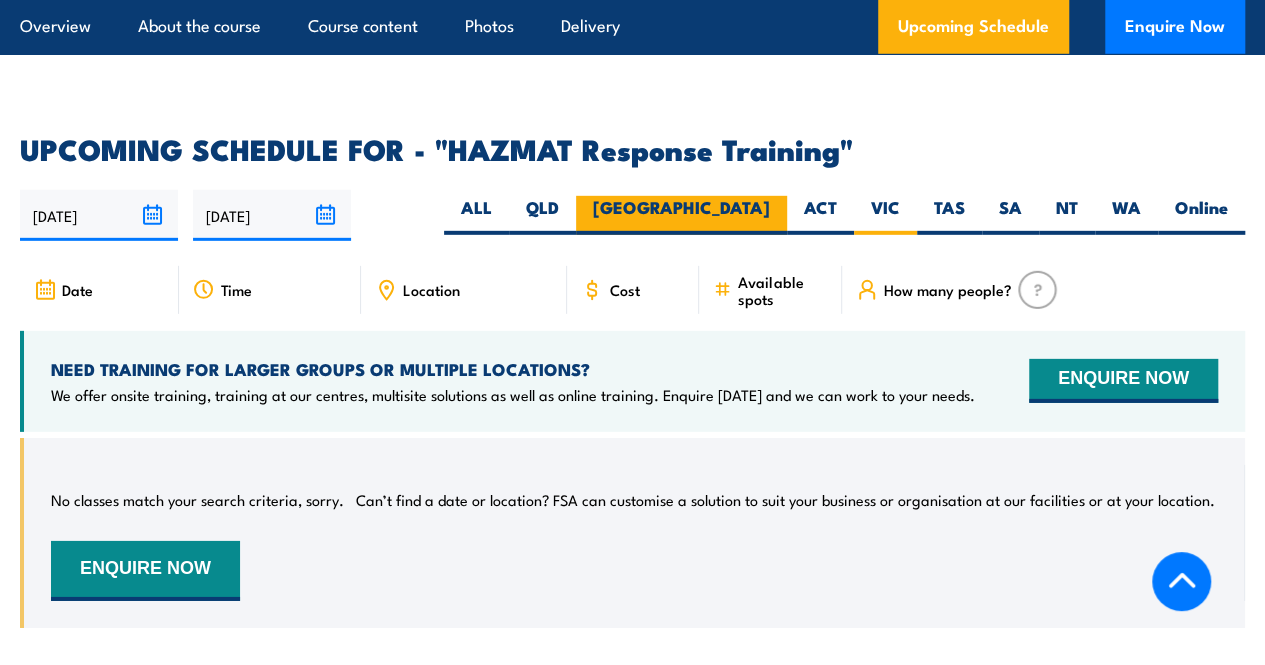 click on "NSW" at bounding box center [681, 215] 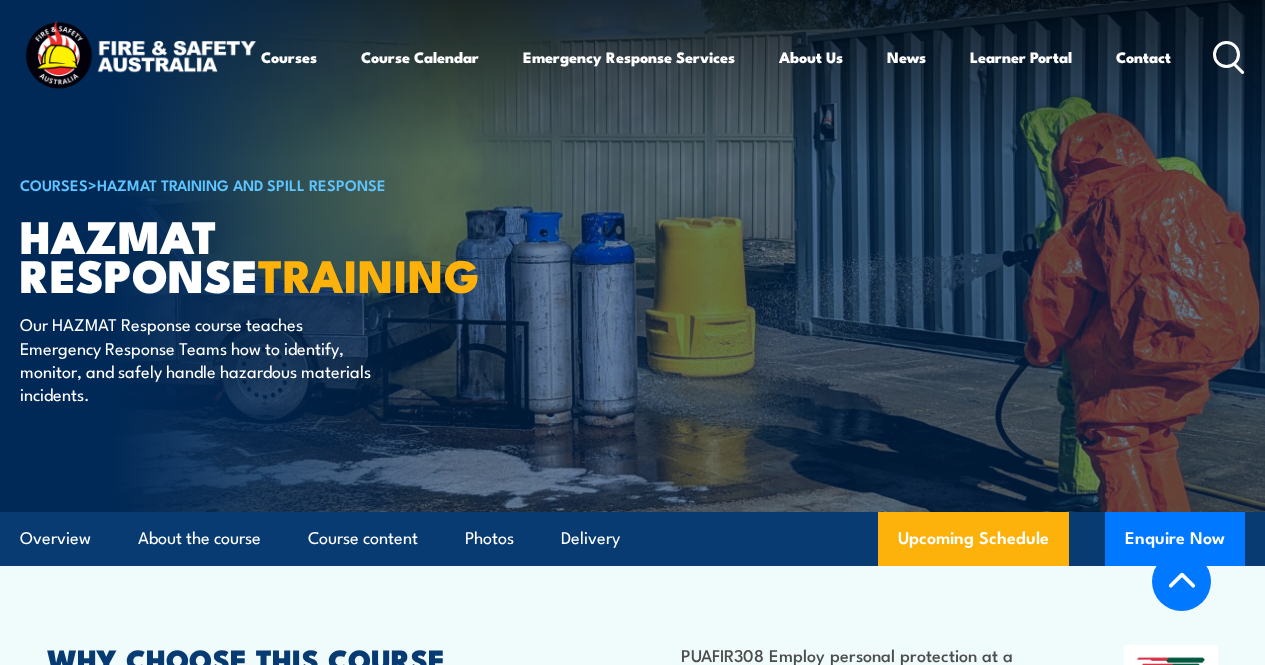 scroll, scrollTop: 2701, scrollLeft: 0, axis: vertical 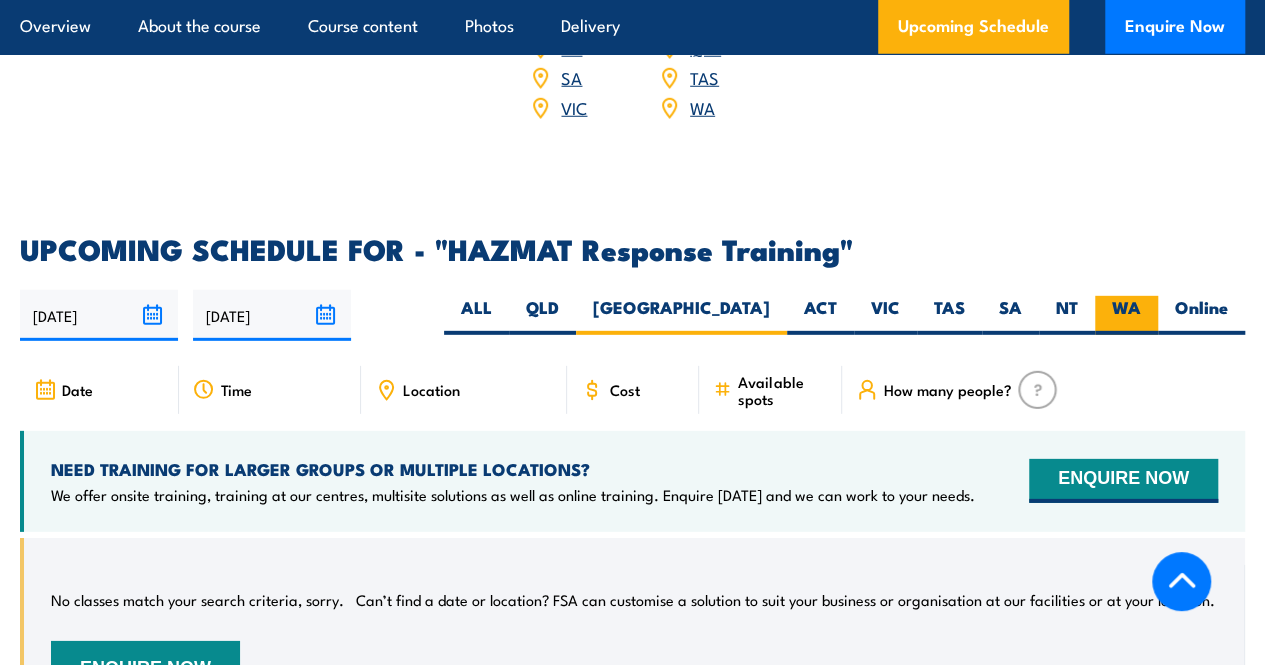 click on "WA" at bounding box center [1126, 315] 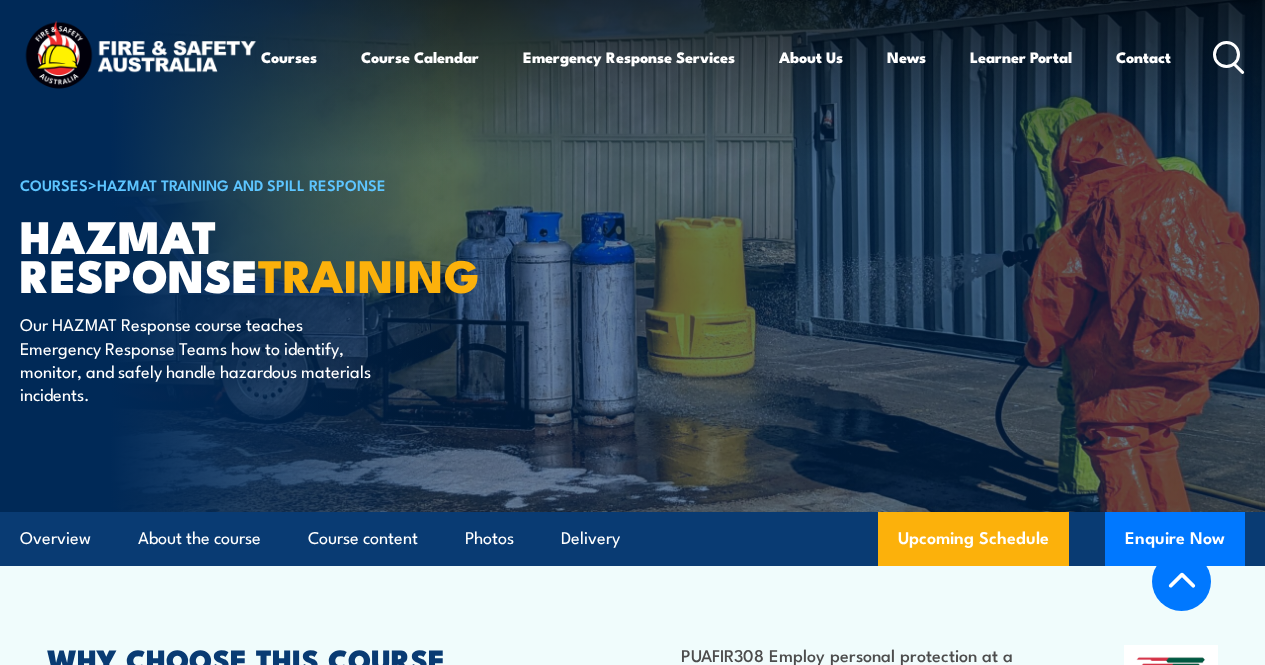 scroll, scrollTop: 2770, scrollLeft: 0, axis: vertical 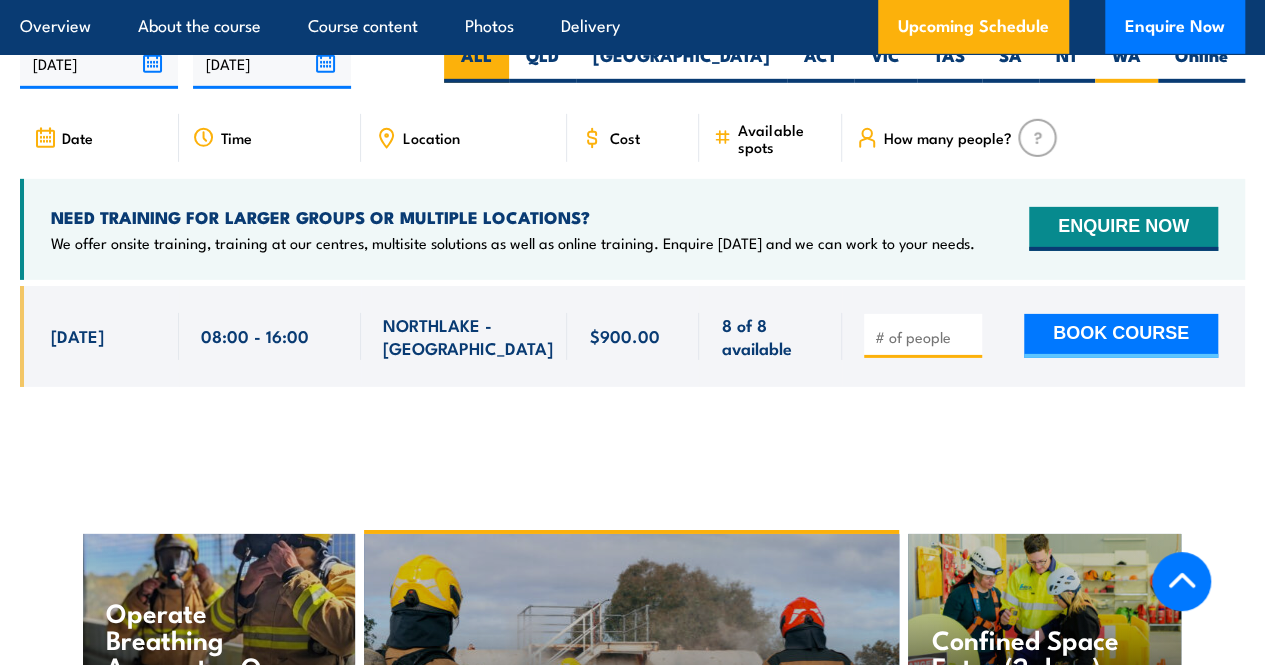 click on "ALL" at bounding box center [476, 63] 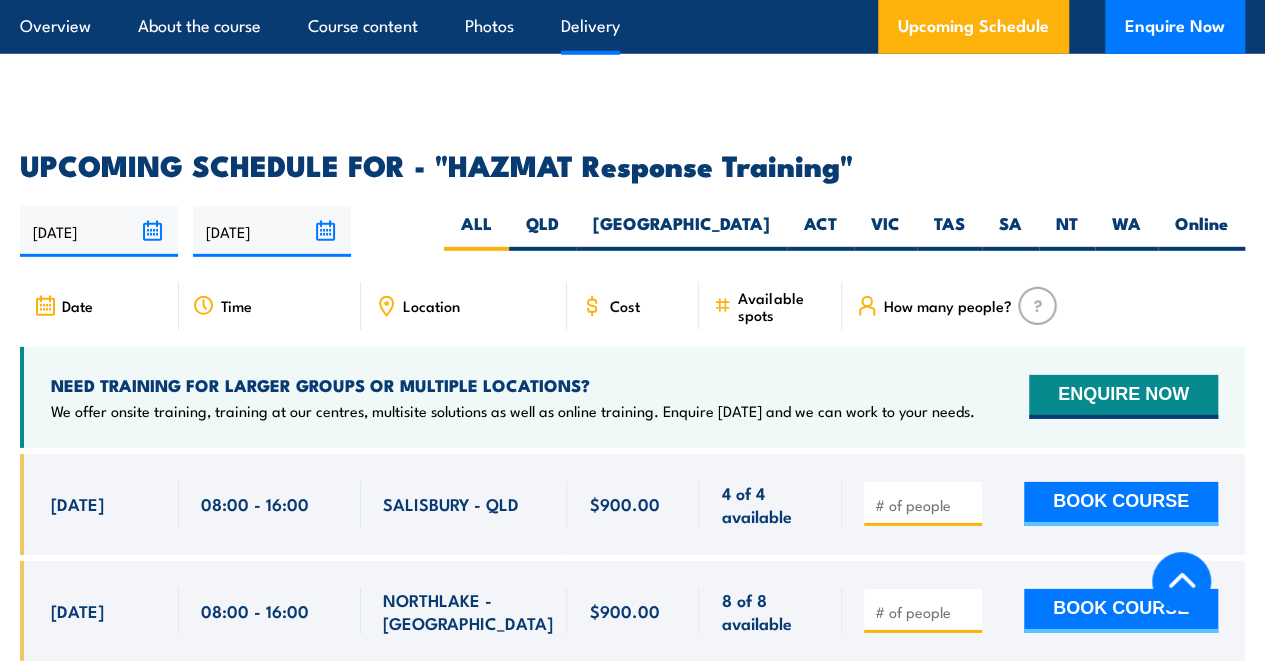 scroll, scrollTop: 0, scrollLeft: 0, axis: both 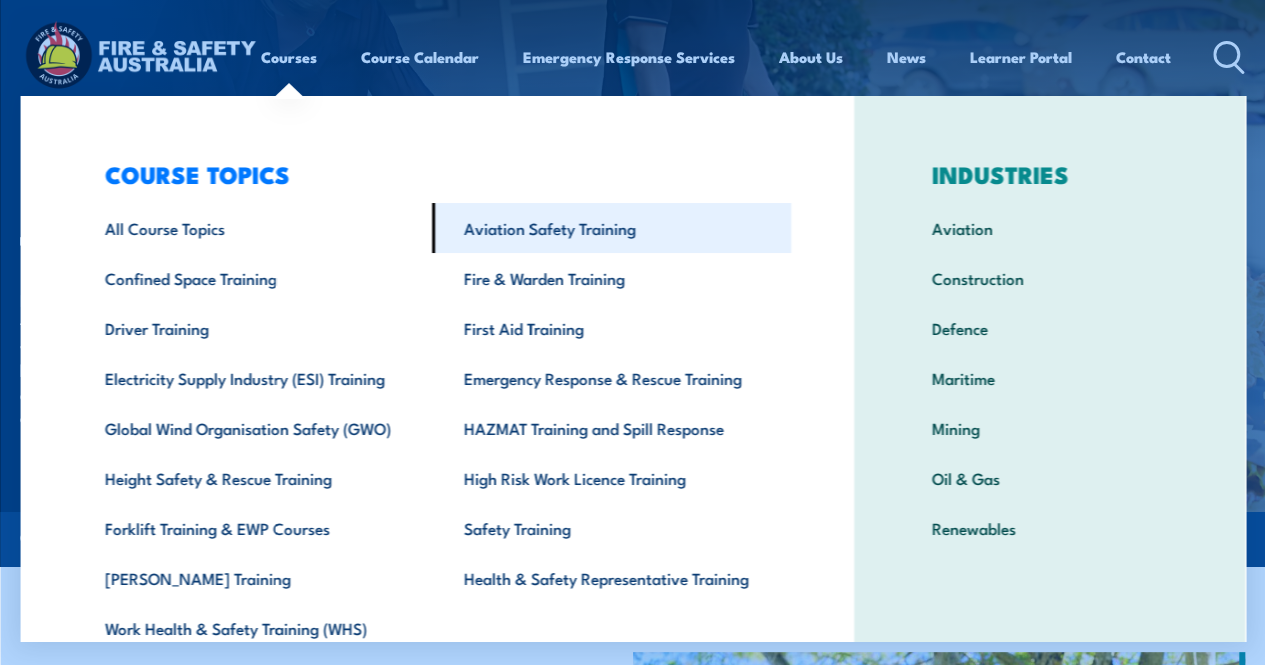 click on "Aviation Safety Training" at bounding box center (611, 228) 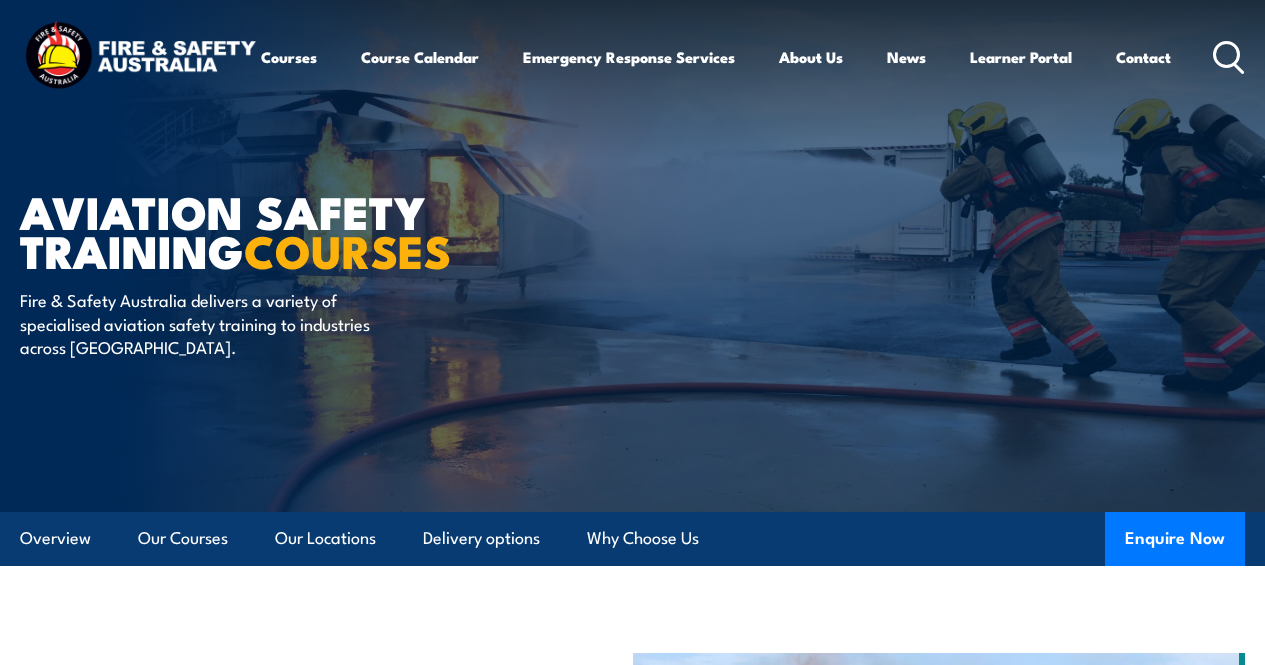 scroll, scrollTop: 0, scrollLeft: 0, axis: both 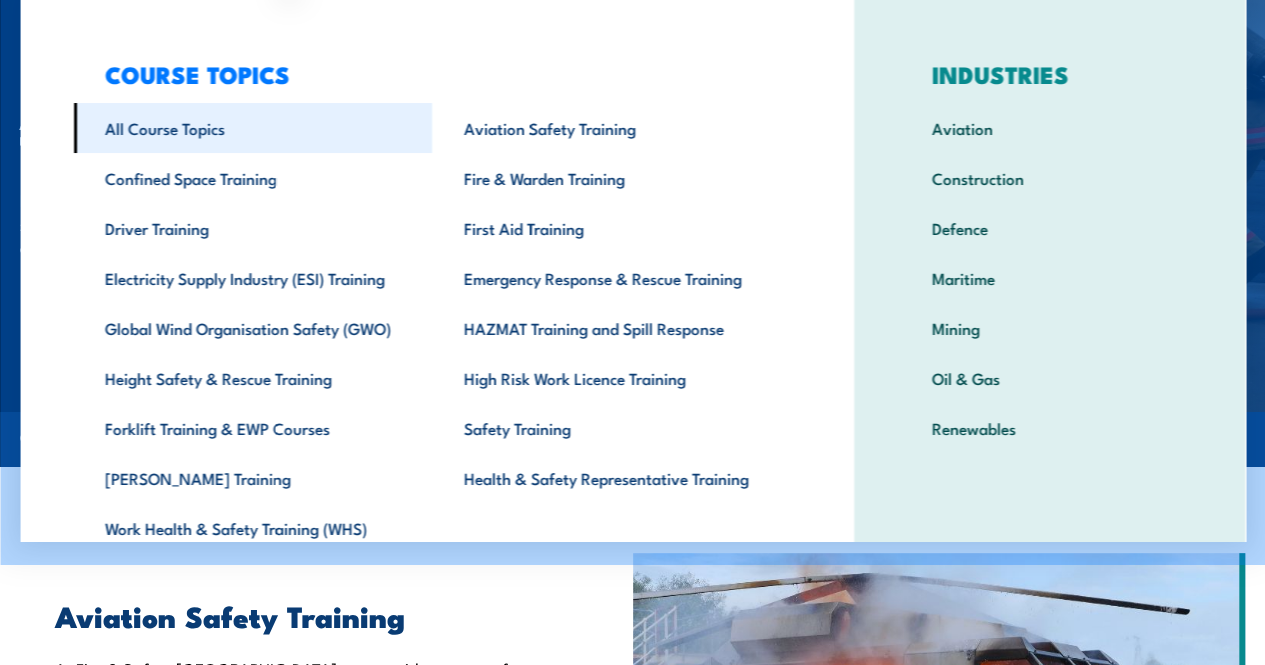 click on "All Course Topics" at bounding box center [252, 128] 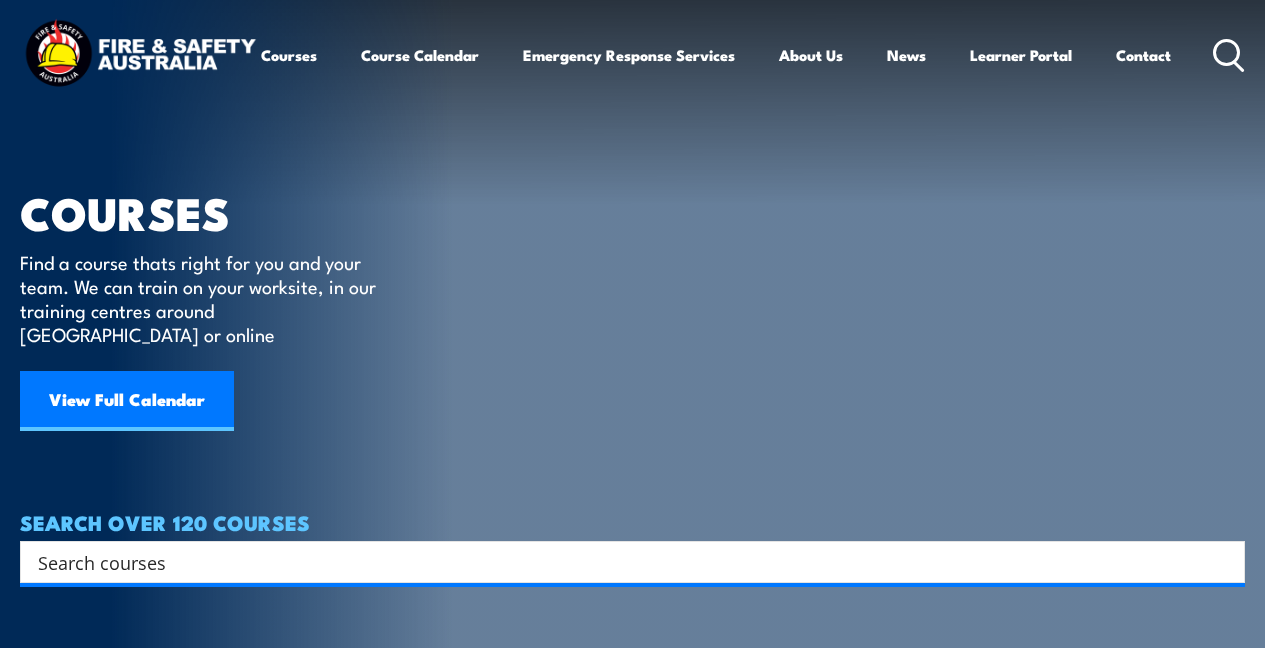 scroll, scrollTop: 0, scrollLeft: 0, axis: both 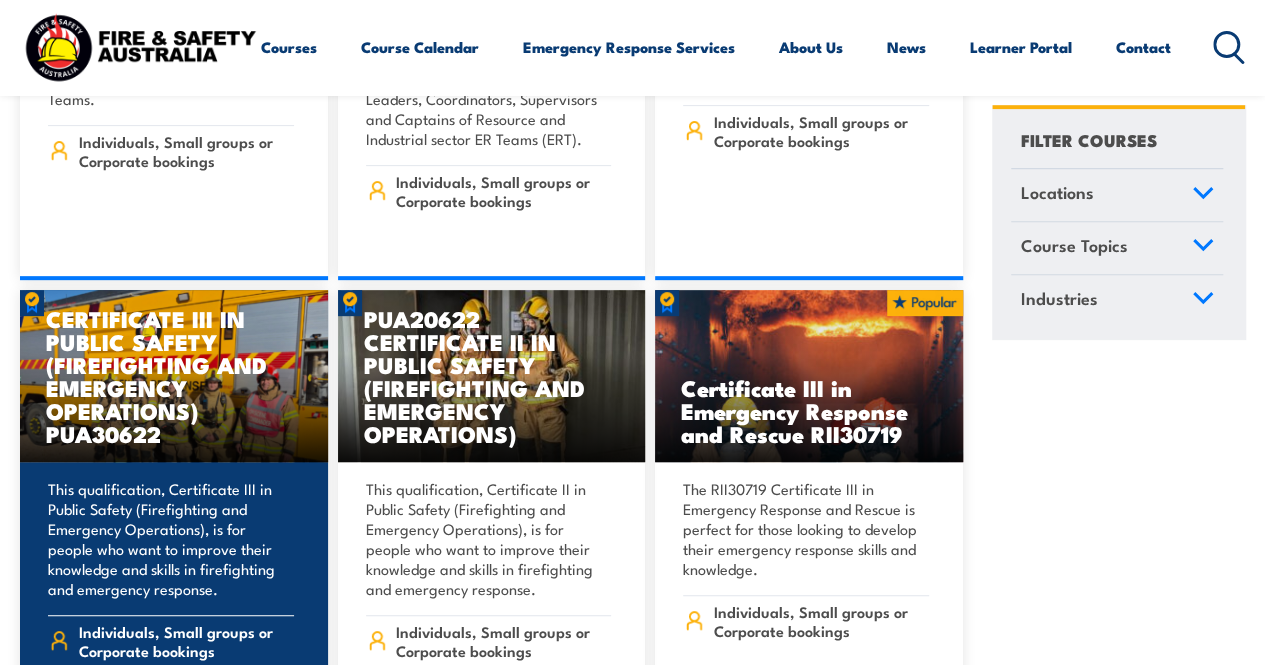 click on "CERTIFICATE III IN PUBLIC SAFETY (FIREFIGHTING AND EMERGENCY OPERATIONS) PUA30622" at bounding box center (174, 376) 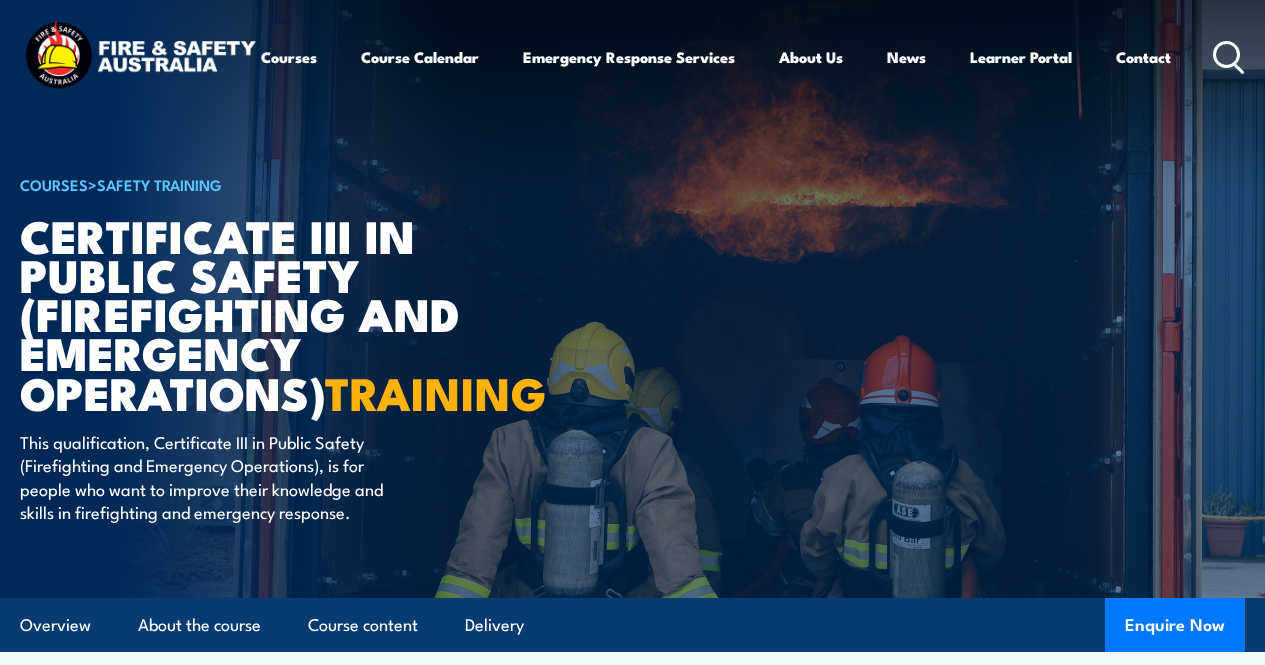 scroll, scrollTop: 0, scrollLeft: 0, axis: both 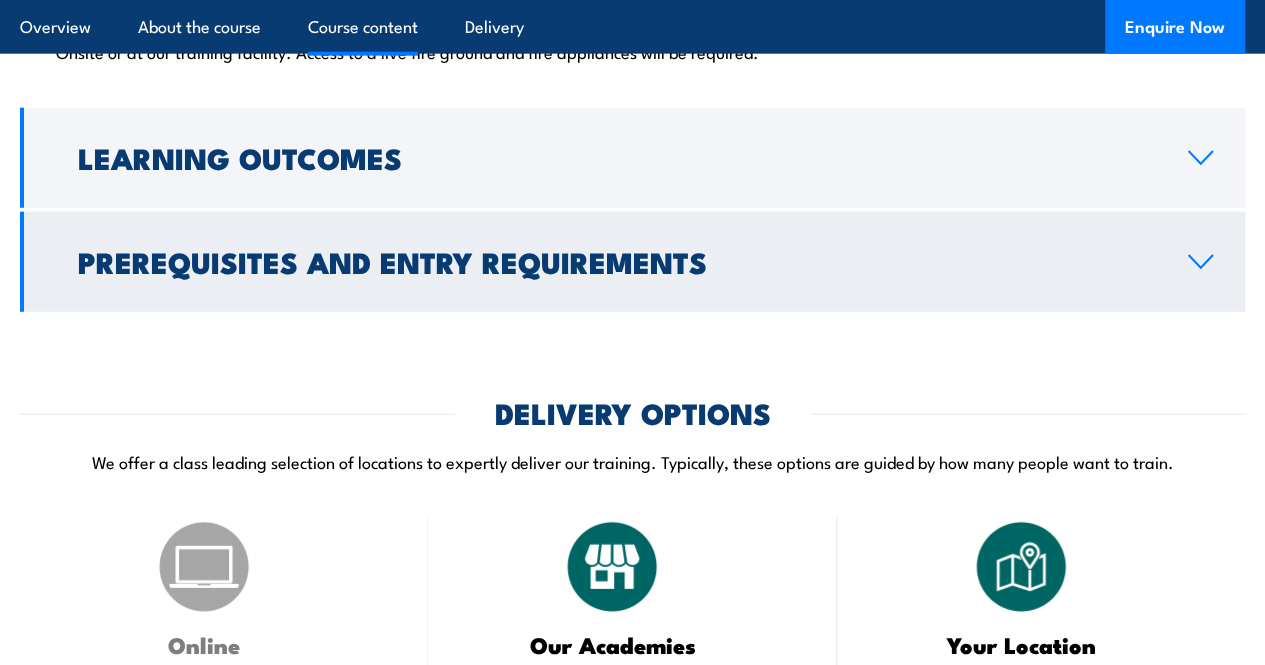 click 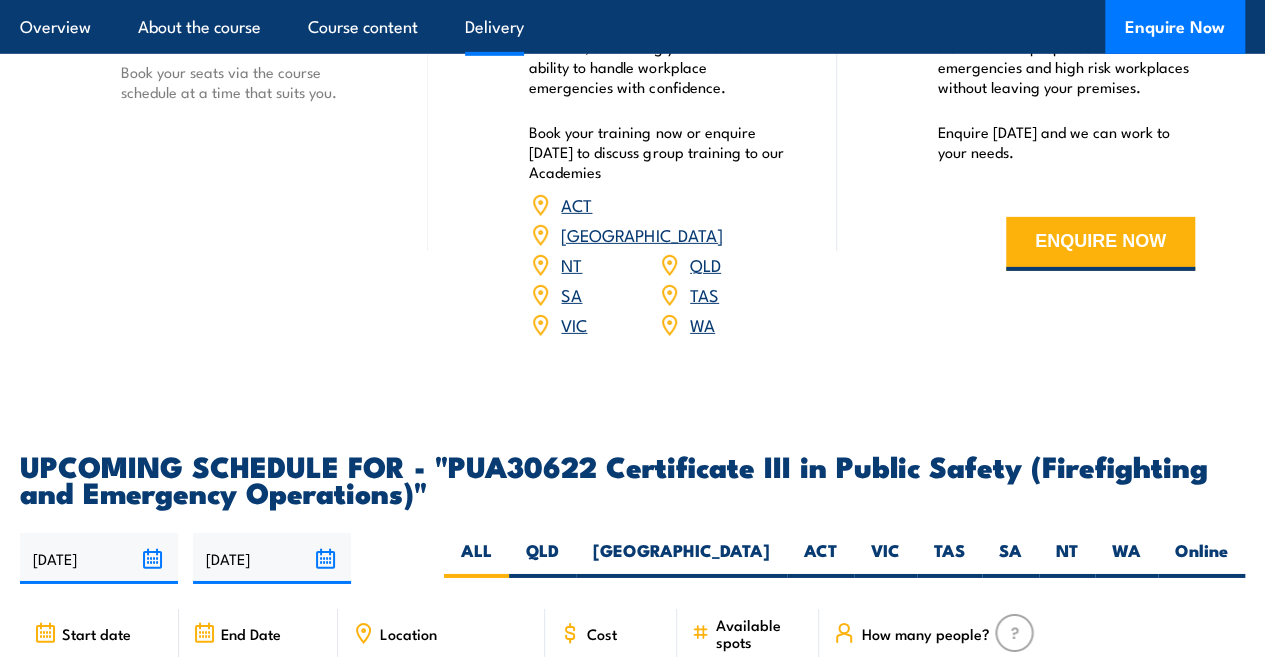 scroll, scrollTop: 3086, scrollLeft: 0, axis: vertical 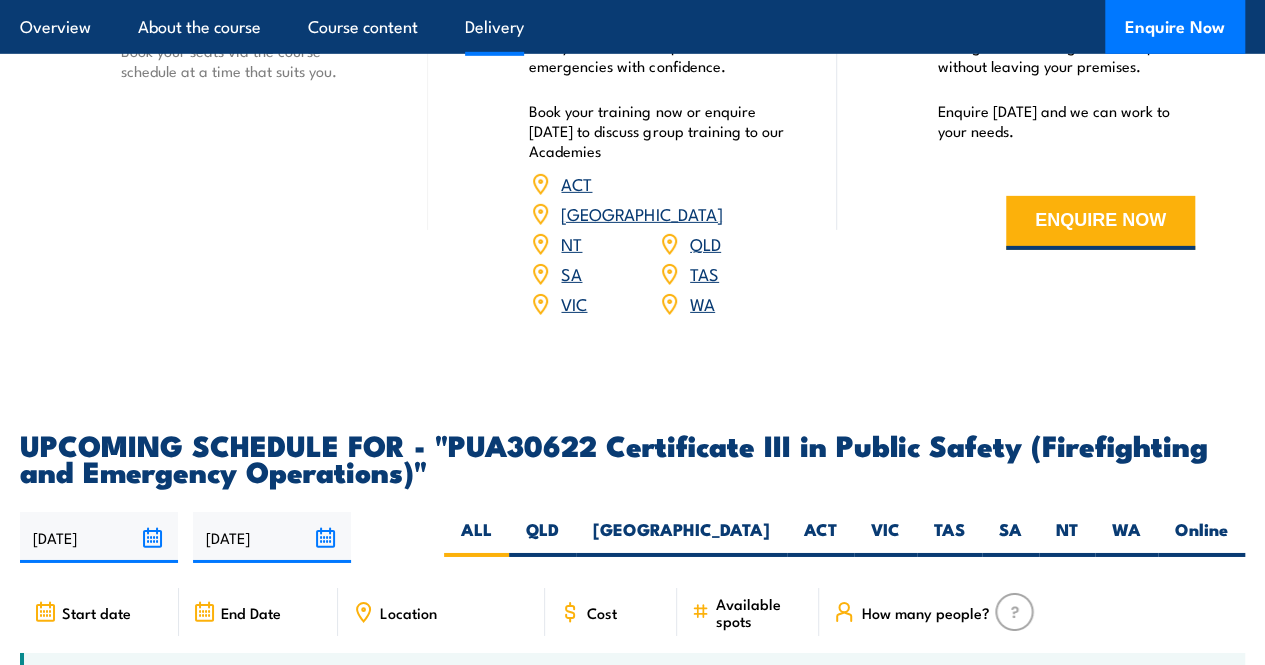 click on "VIC" at bounding box center (574, 303) 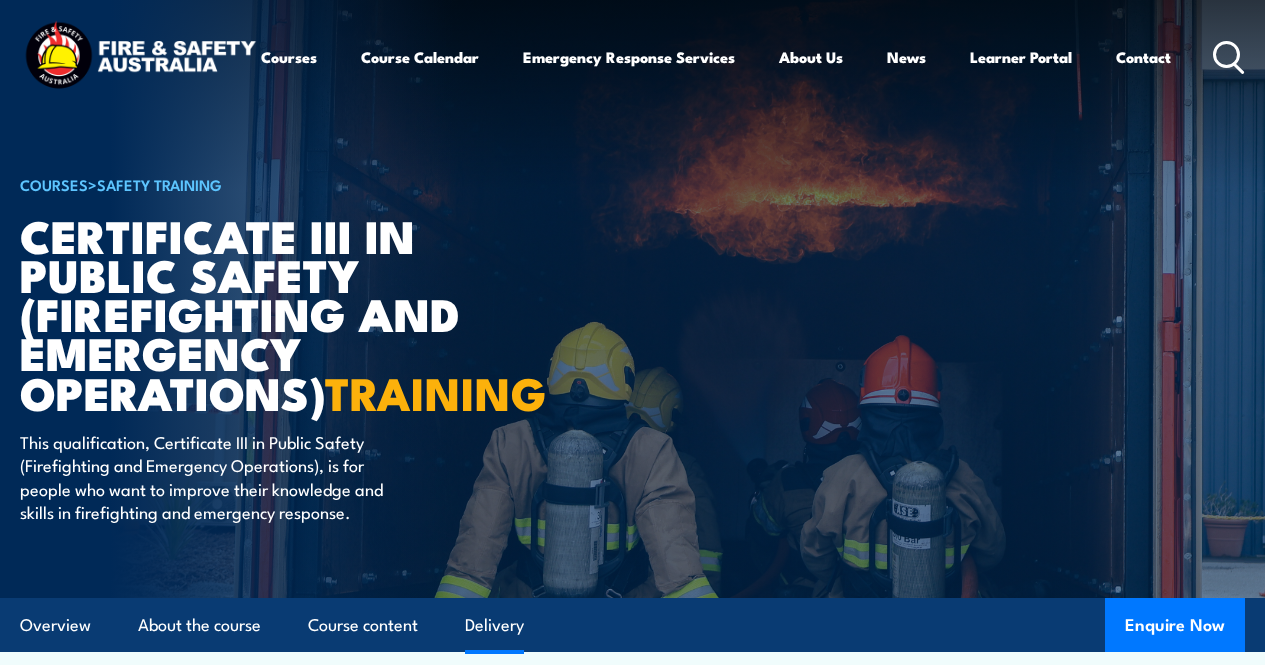 scroll, scrollTop: 3748, scrollLeft: 0, axis: vertical 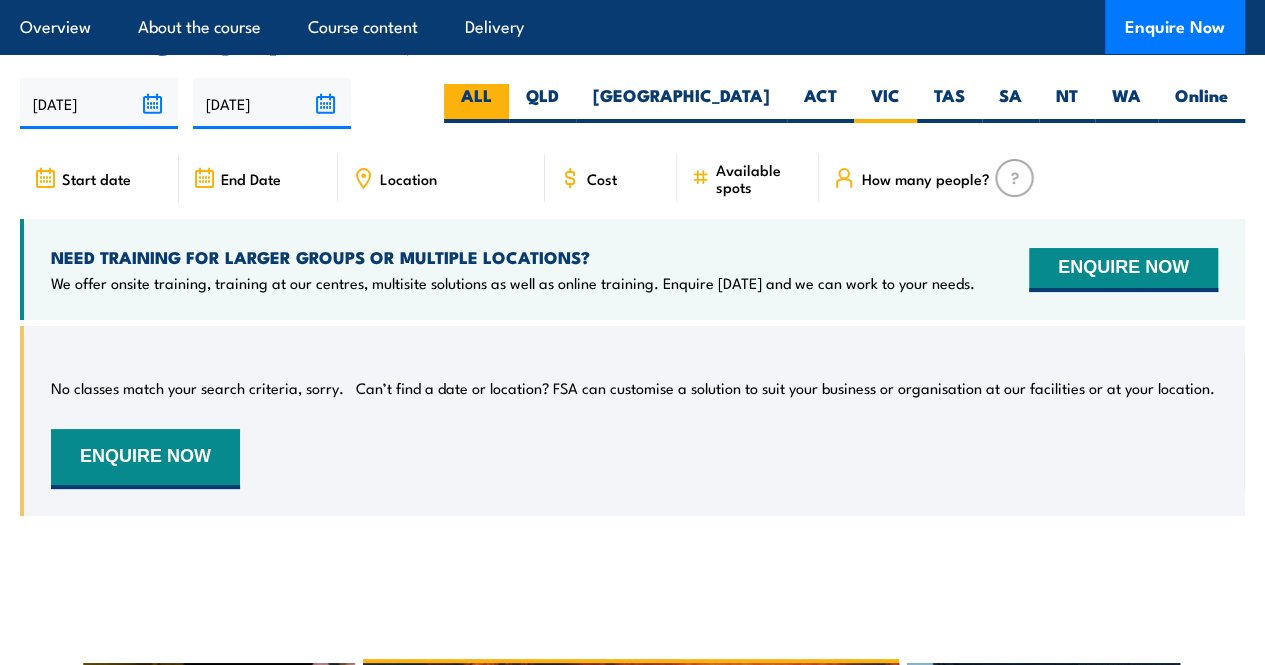 click on "ALL" at bounding box center [476, 103] 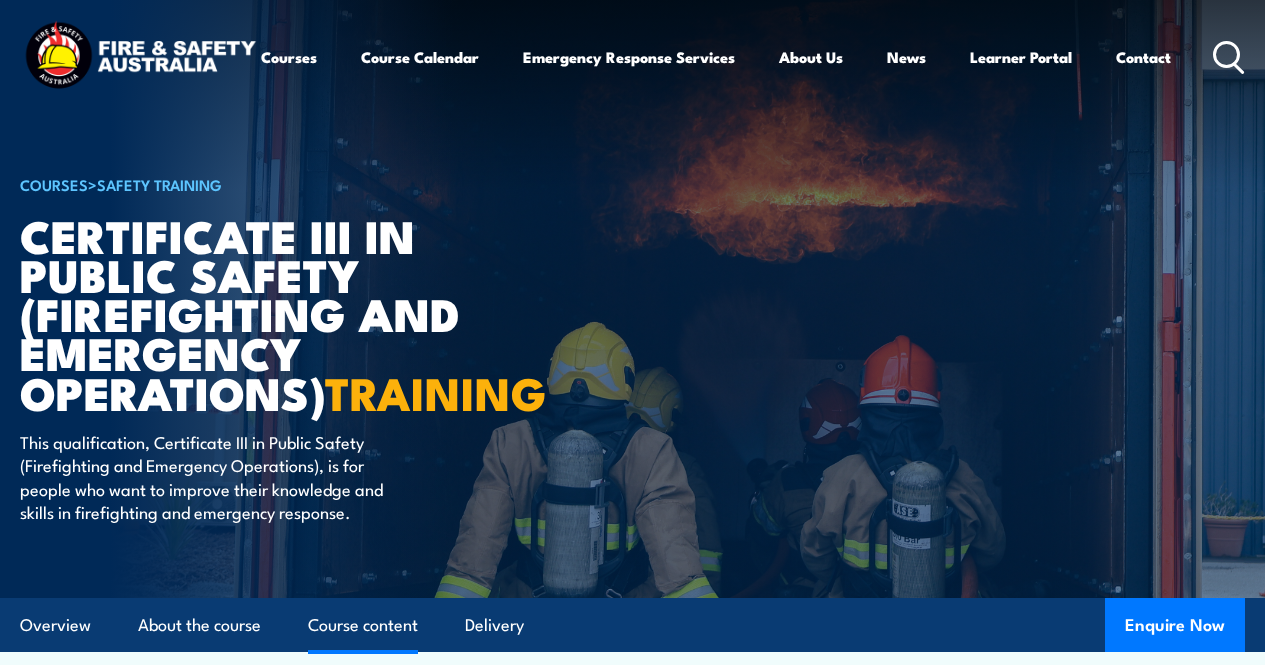 scroll, scrollTop: 3650, scrollLeft: 0, axis: vertical 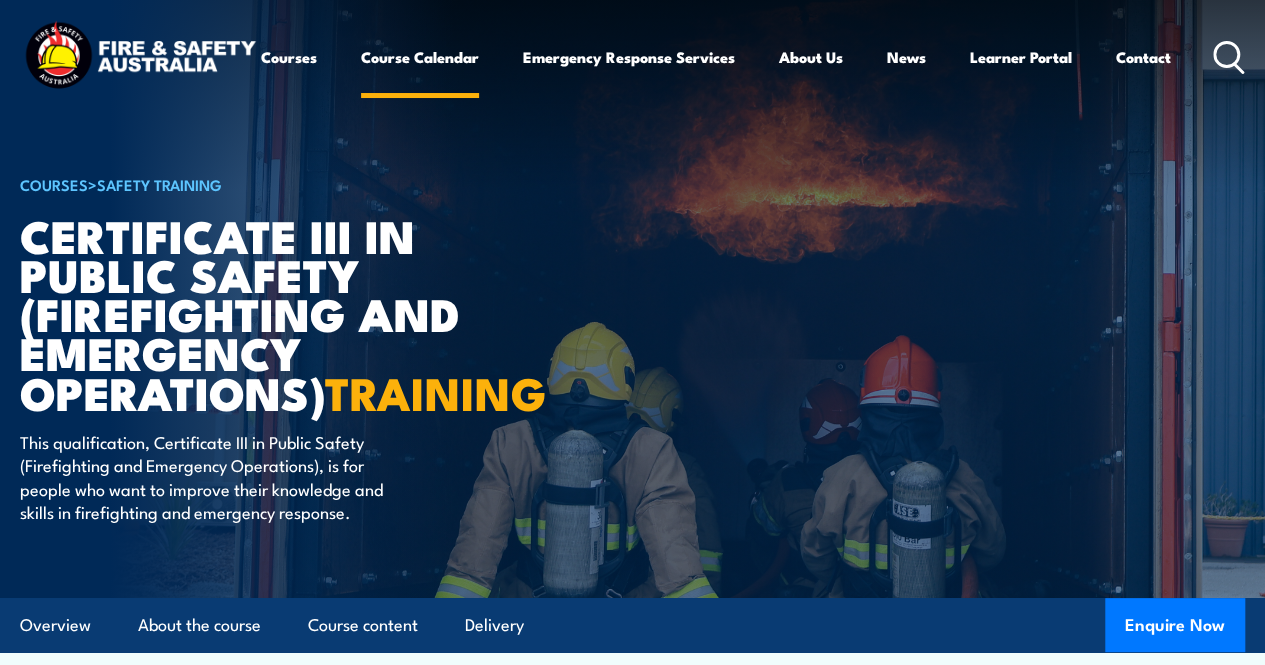 click on "Course Calendar" at bounding box center [420, 57] 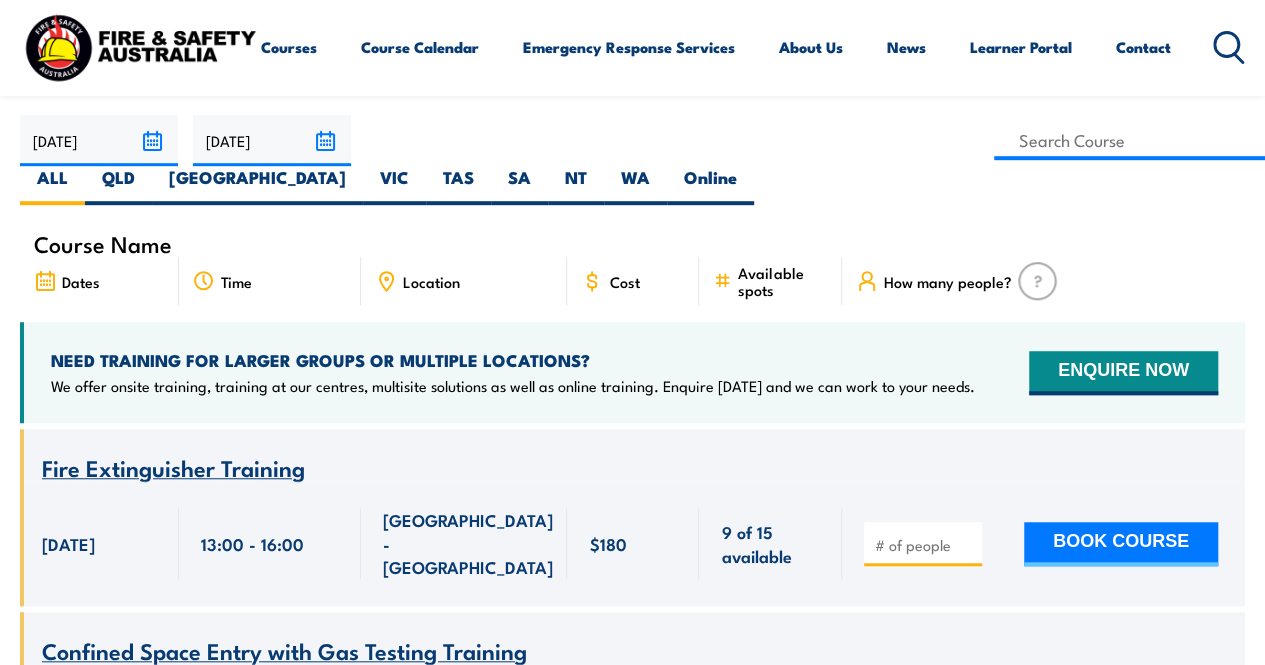 scroll, scrollTop: 700, scrollLeft: 0, axis: vertical 